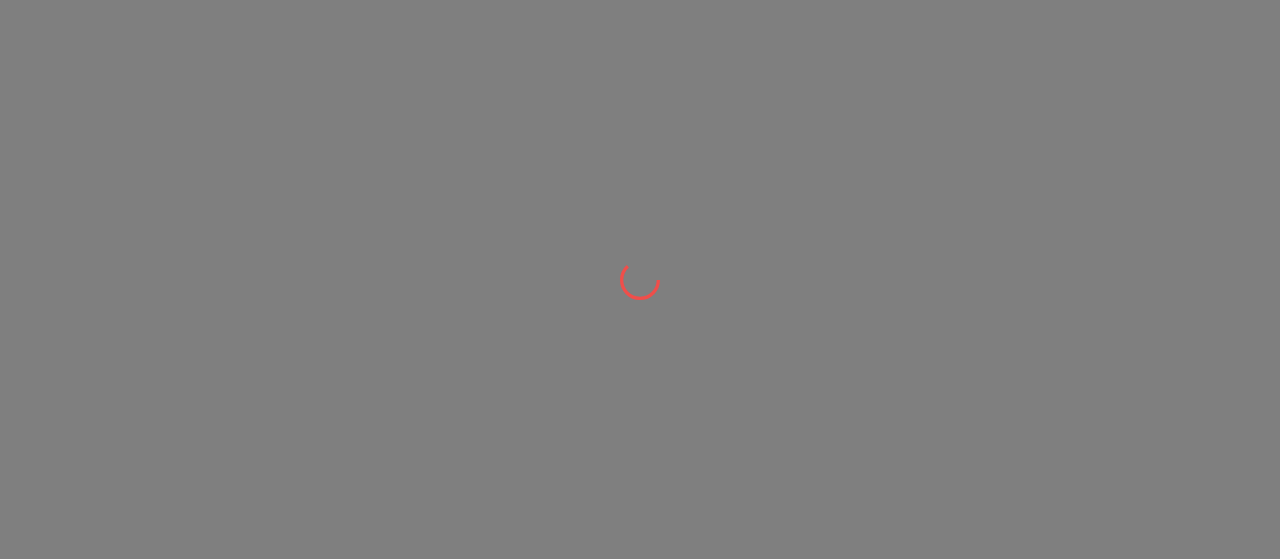 scroll, scrollTop: 0, scrollLeft: 0, axis: both 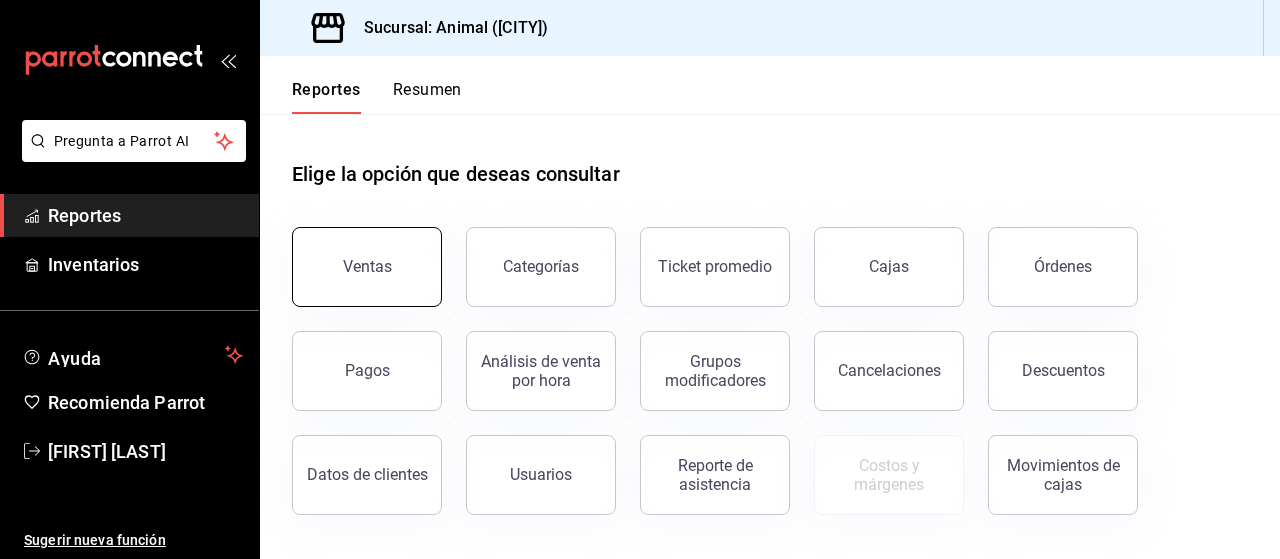 click on "Ventas" at bounding box center [367, 266] 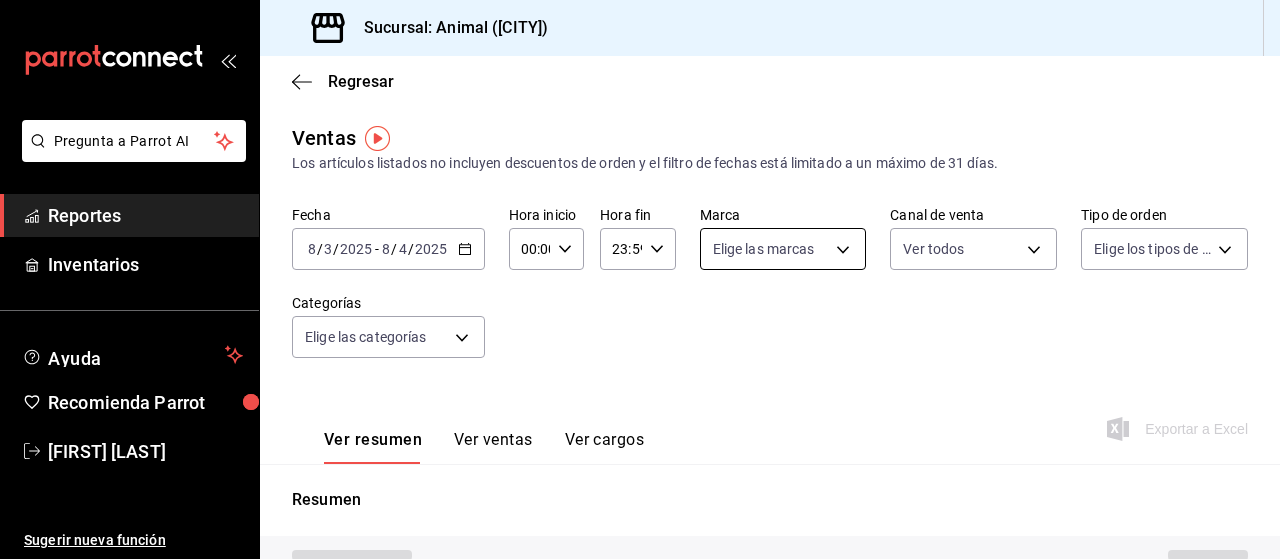 type on "PARROT,UBER_EATS,RAPPI,DIDI_FOOD,ONLINE" 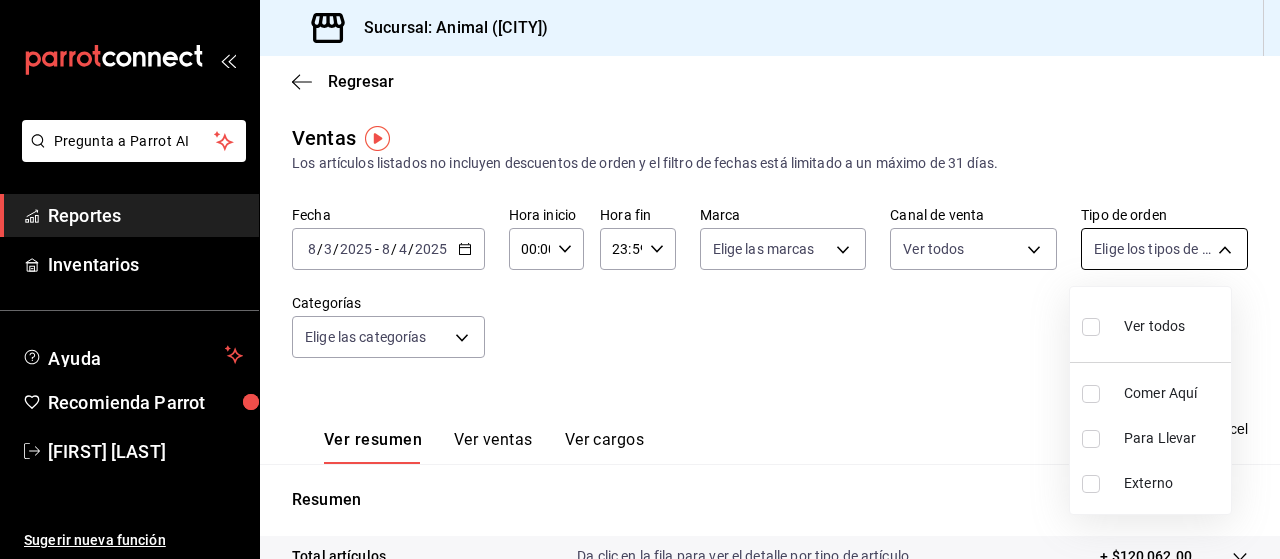 click on "Pregunta a Parrot AI Reportes   Inventarios   Ayuda Recomienda Parrot   [FIRST] [LAST]   Sugerir nueva función   Sucursal: Animal ([CITY]) Regresar Ventas Los artículos listados no incluyen descuentos de orden y el filtro de fechas está limitado a un máximo de 31 días. Fecha [DATE] [DATE] - [DATE] [DATE] Hora inicio 00:00 Hora inicio Hora fin 23:59 Hora fin Marca Elige las marcas Canal de venta Ver todos PARROT,UBER_EATS,RAPPI,DIDI_FOOD,ONLINE Tipo de orden Elige los tipos de orden Categorías Elige las categorías Ver resumen Ver ventas Ver cargos Exportar a Excel Resumen Total artículos Da clic en la fila para ver el detalle por tipo de artículo + $120,062.00 Cargos por servicio + $0.00 Venta bruta = $120,062.00 Descuentos totales - $0.00 Certificados de regalo - $0.00 Venta total = $120,062.00 Impuestos - $16,560.28 Venta neta = $103,501.72 Pregunta a Parrot AI Reportes   Inventarios   Ayuda Recomienda Parrot   [FIRST] [LAST]   Sugerir nueva función   Ver video tutorial Ir a video" at bounding box center [640, 279] 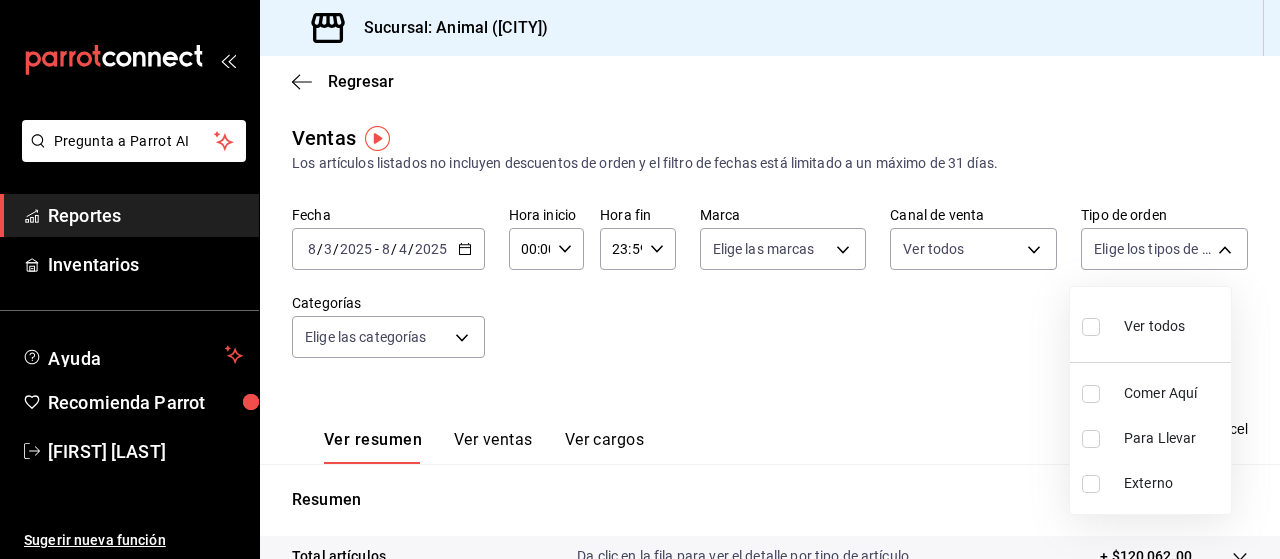 click on "Ver todos" at bounding box center [1154, 326] 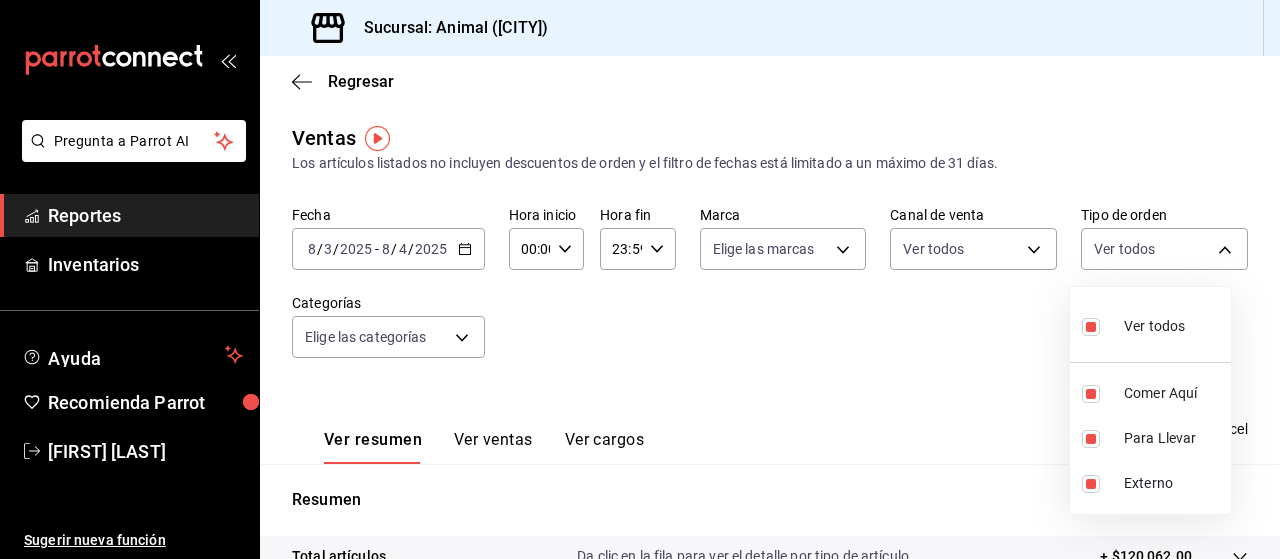 click at bounding box center [640, 279] 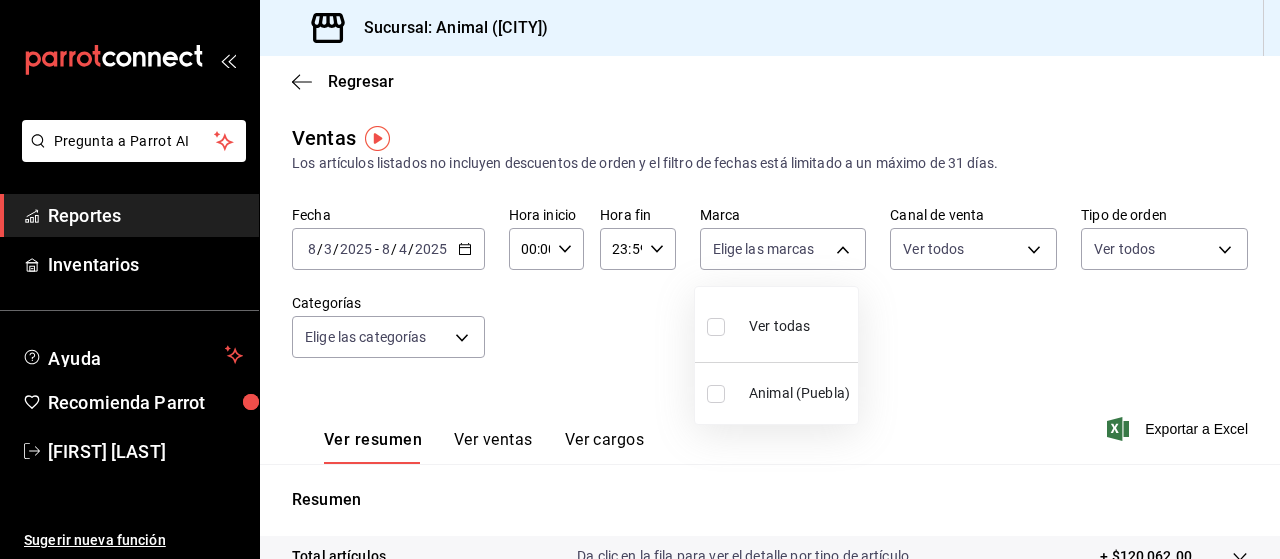 click on "Pregunta a Parrot AI Reportes   Inventarios   Ayuda Recomienda Parrot   [FIRST] [LAST]   Sugerir nueva función   Sucursal: Animal ([CITY]) Regresar Ventas Los artículos listados no incluyen descuentos de orden y el filtro de fechas está limitado a un máximo de 31 días. Fecha [DATE] [DATE] - [DATE] [DATE] Hora inicio 00:00 Hora inicio Hora fin 23:59 Hora fin Marca Elige las marcas Canal de venta Ver todos PARROT,UBER_EATS,RAPPI,DIDI_FOOD,ONLINE Tipo de orden Ver todos 89cc3392-1a89-49ed-91c4-e66ea58282e1,025cf6ae-25b7-4698-bb98-3d77af74a196,EXTERNAL Categorías Elige las categorías Ver resumen Ver ventas Ver cargos Exportar a Excel Resumen Total artículos Da clic en la fila para ver el detalle por tipo de artículo + $120,062.00 Cargos por servicio + $0.00 Venta bruta = $120,062.00 Descuentos totales - $0.00 Certificados de regalo - $0.00 Venta total = $120,062.00 Impuestos - $16,560.28 Venta neta = $103,501.72 Pregunta a Parrot AI Reportes   Inventarios   Ayuda Recomienda Parrot" at bounding box center [640, 279] 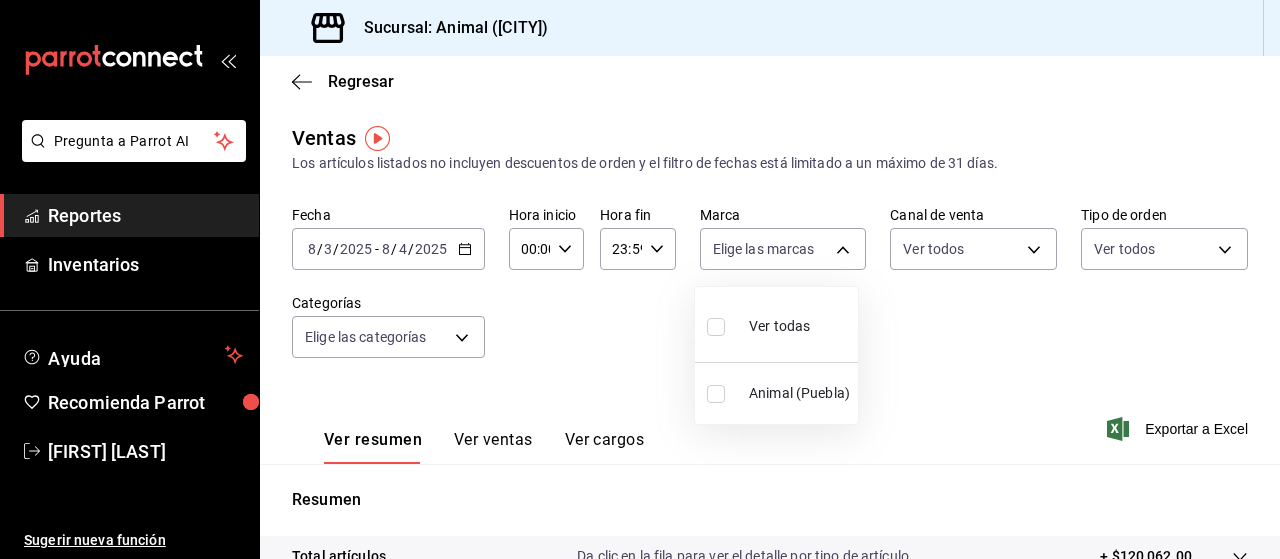 click on "Ver todas" at bounding box center (758, 324) 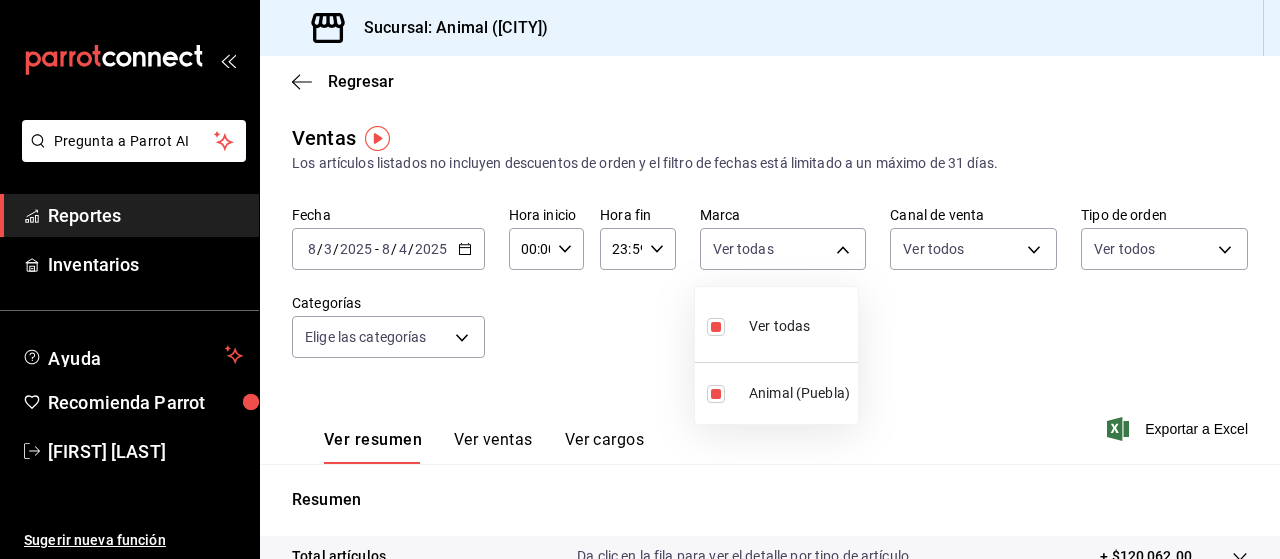 click at bounding box center [720, 326] 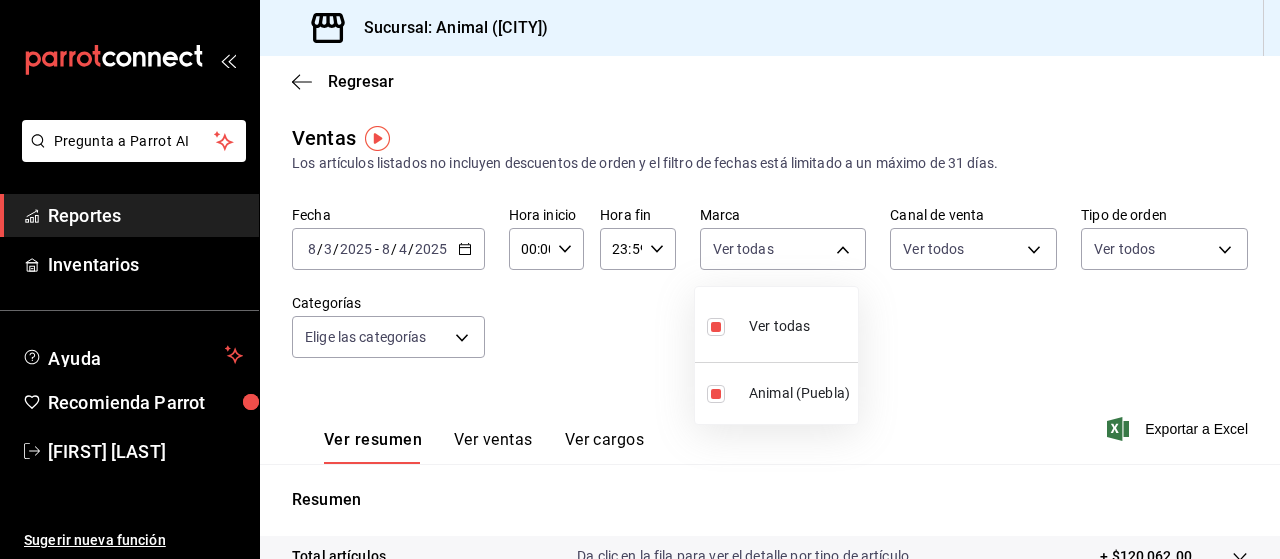 click at bounding box center [640, 279] 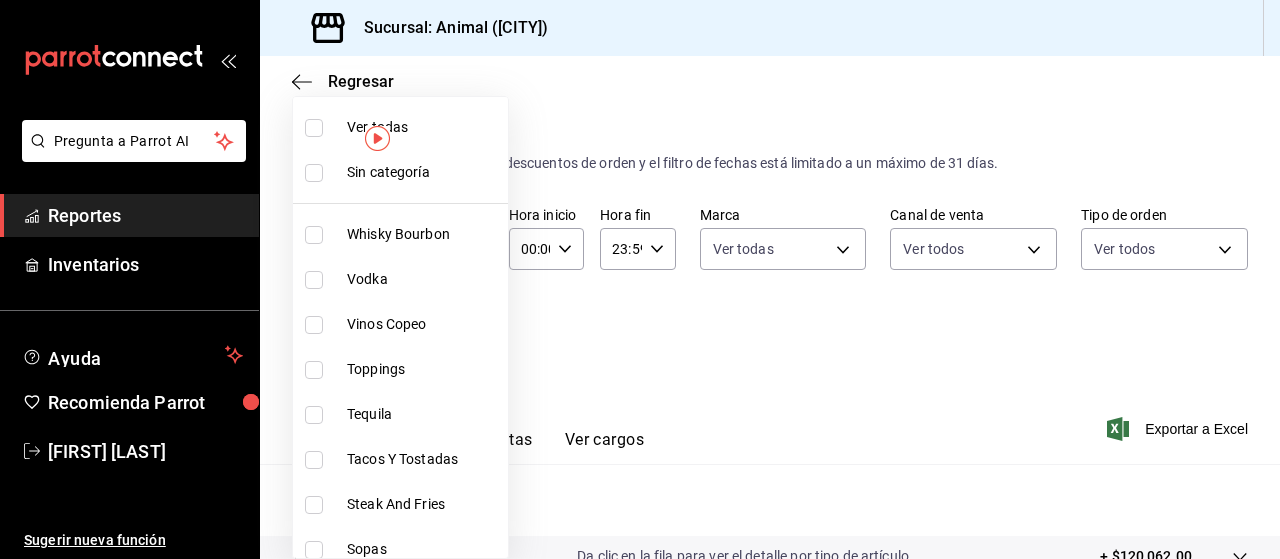 click on "Pregunta a Parrot AI Reportes   Inventarios   Ayuda Recomienda Parrot   [FIRST] [LAST]   Sugerir nueva función   Sucursal: Animal ([CITY]) Regresar Ventas Los artículos listados no incluyen descuentos de orden y el filtro de fechas está limitado a un máximo de 31 días. Fecha [DATE] [DATE] - [DATE] [DATE] Hora inicio 00:00 Hora inicio Hora fin 23:59 Hora fin Marca Ver todas 96838179-8fbb-4073-aae3-1789726318c8 Canal de venta Ver todos PARROT,UBER_EATS,RAPPI,DIDI_FOOD,ONLINE Tipo de orden Ver todos 89cc3392-1a89-49ed-91c4-e66ea58282e1,025cf6ae-25b7-4698-bb98-3d77af74a196,EXTERNAL Categorías Elige las categorías Ver resumen Ver ventas Ver cargos Exportar a Excel Resumen Total artículos Da clic en la fila para ver el detalle por tipo de artículo + $120,062.00 Cargos por servicio + $0.00 Venta bruta = $120,062.00 Descuentos totales - $0.00 Certificados de regalo - $0.00 Venta total = $120,062.00 Impuestos - $16,560.28 Venta neta = $103,501.72 Pregunta a Parrot AI Reportes   Inventarios" at bounding box center (640, 279) 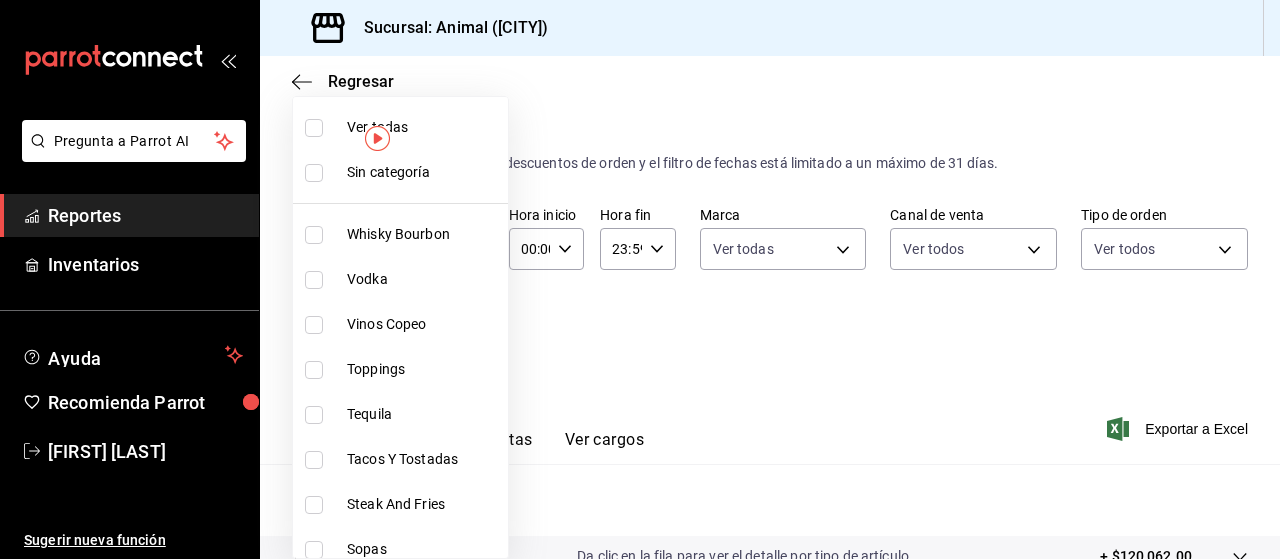 click on "Ver todas" at bounding box center (400, 127) 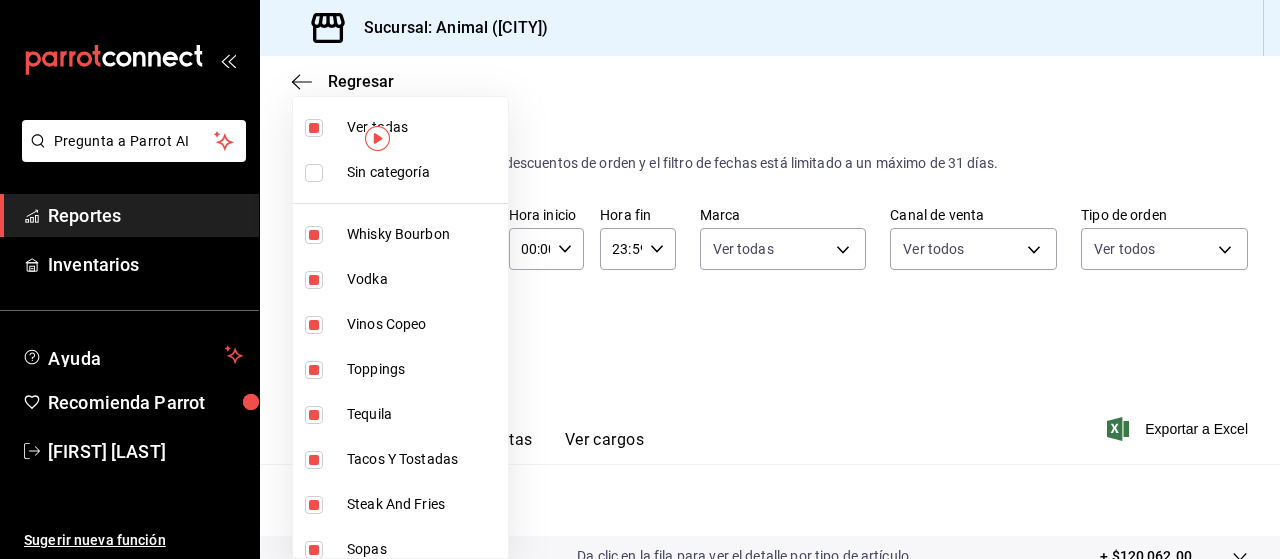 click at bounding box center [640, 279] 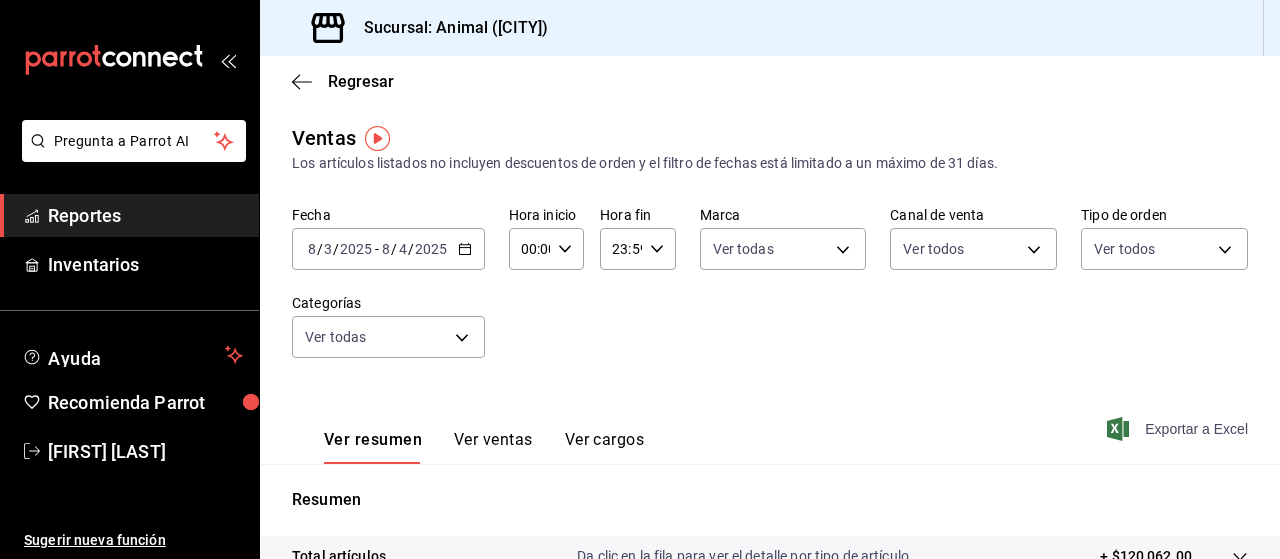 click on "Exportar a Excel" at bounding box center (1179, 429) 